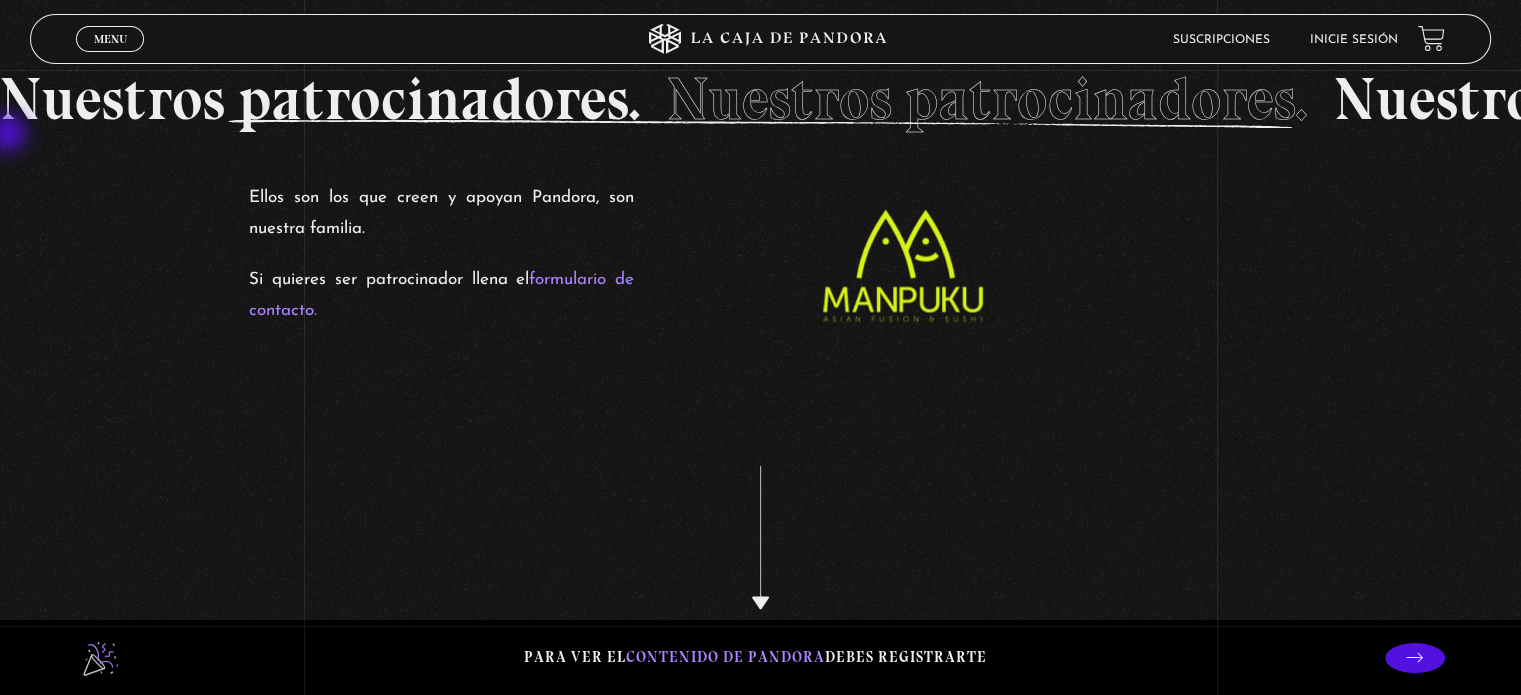 scroll, scrollTop: 3577, scrollLeft: 0, axis: vertical 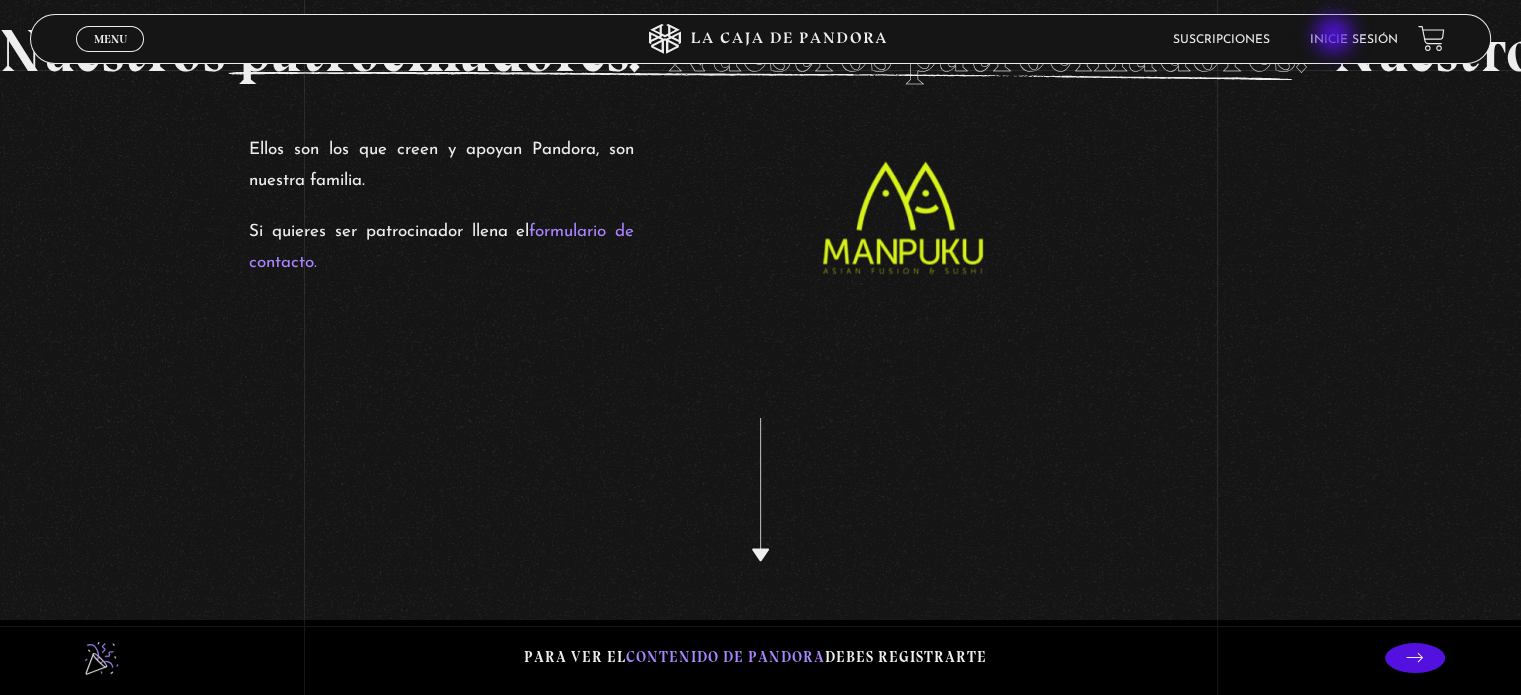 click on "Inicie sesión" at bounding box center (1354, 39) 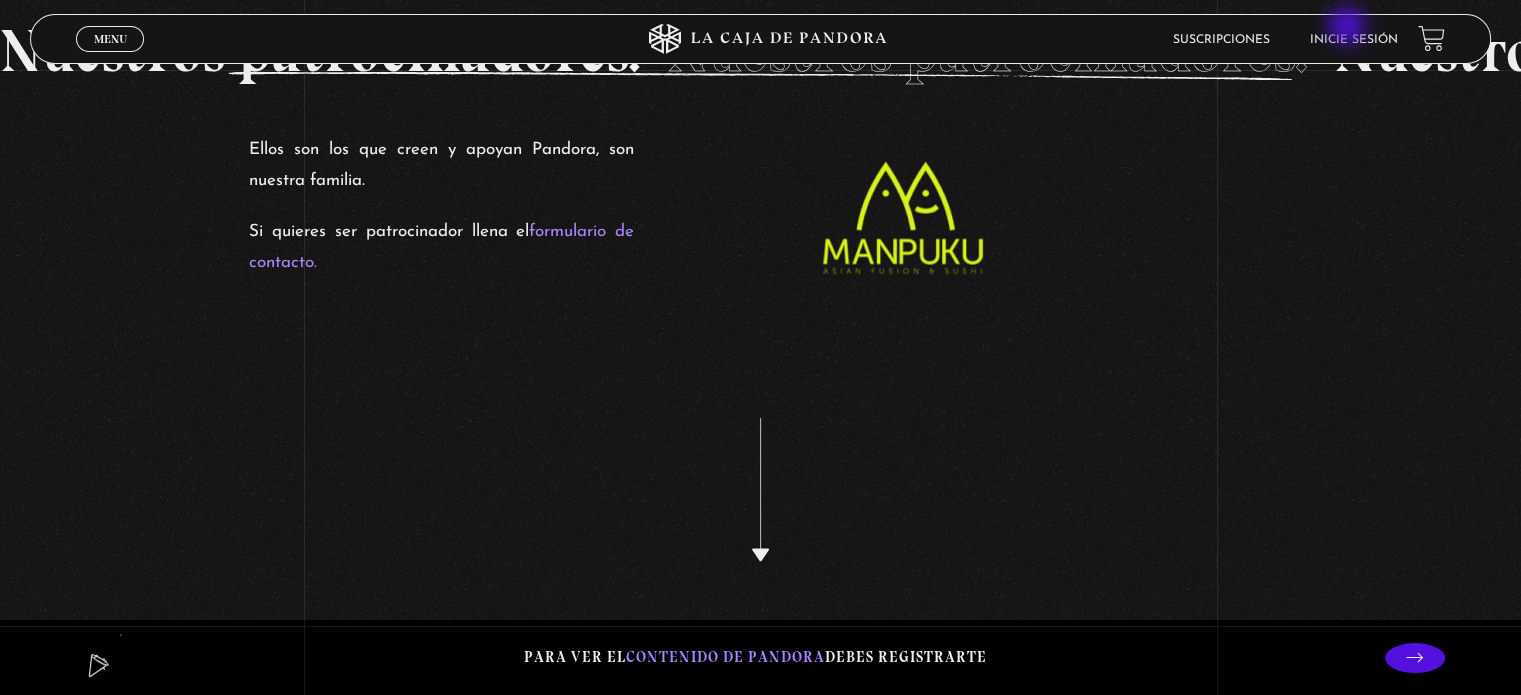 click on "Inicie sesión" at bounding box center (1354, 39) 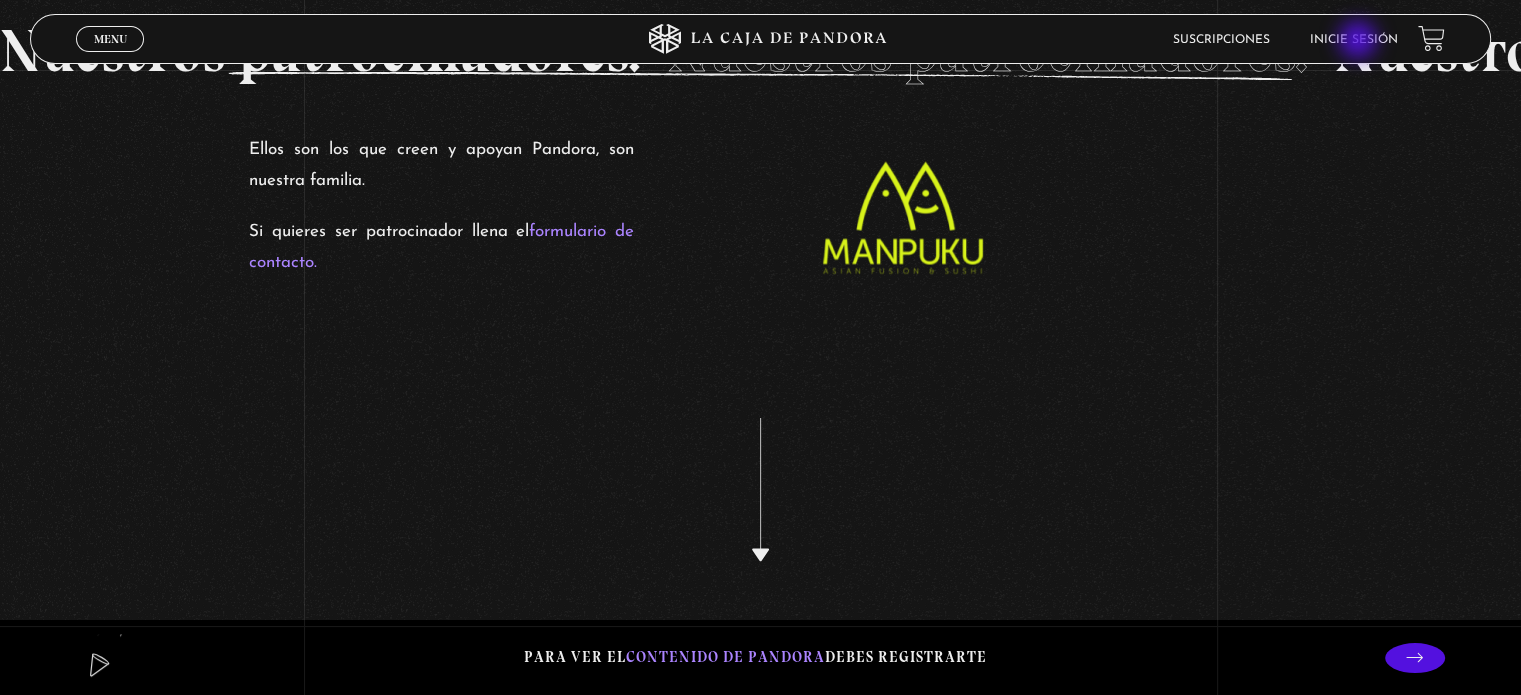 click on "Inicie sesión" at bounding box center [1354, 40] 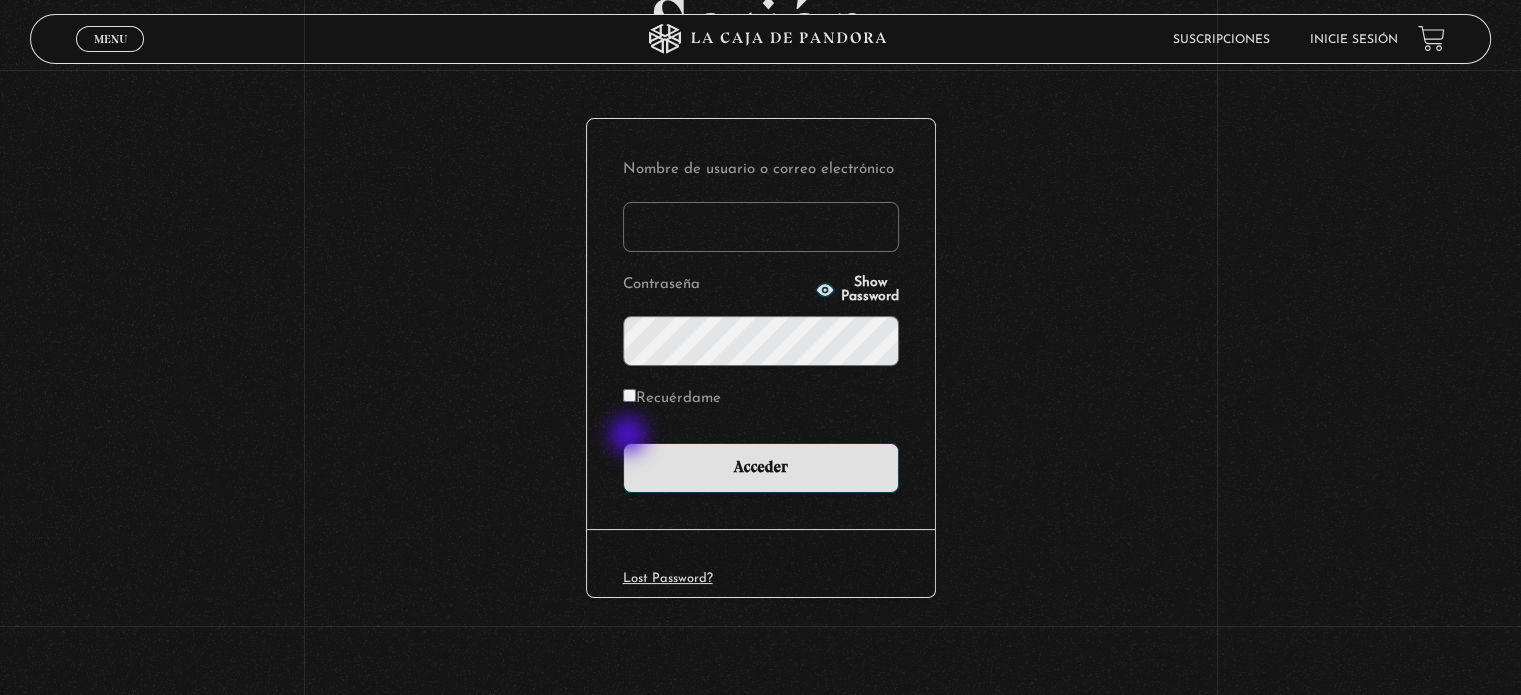 scroll, scrollTop: 190, scrollLeft: 0, axis: vertical 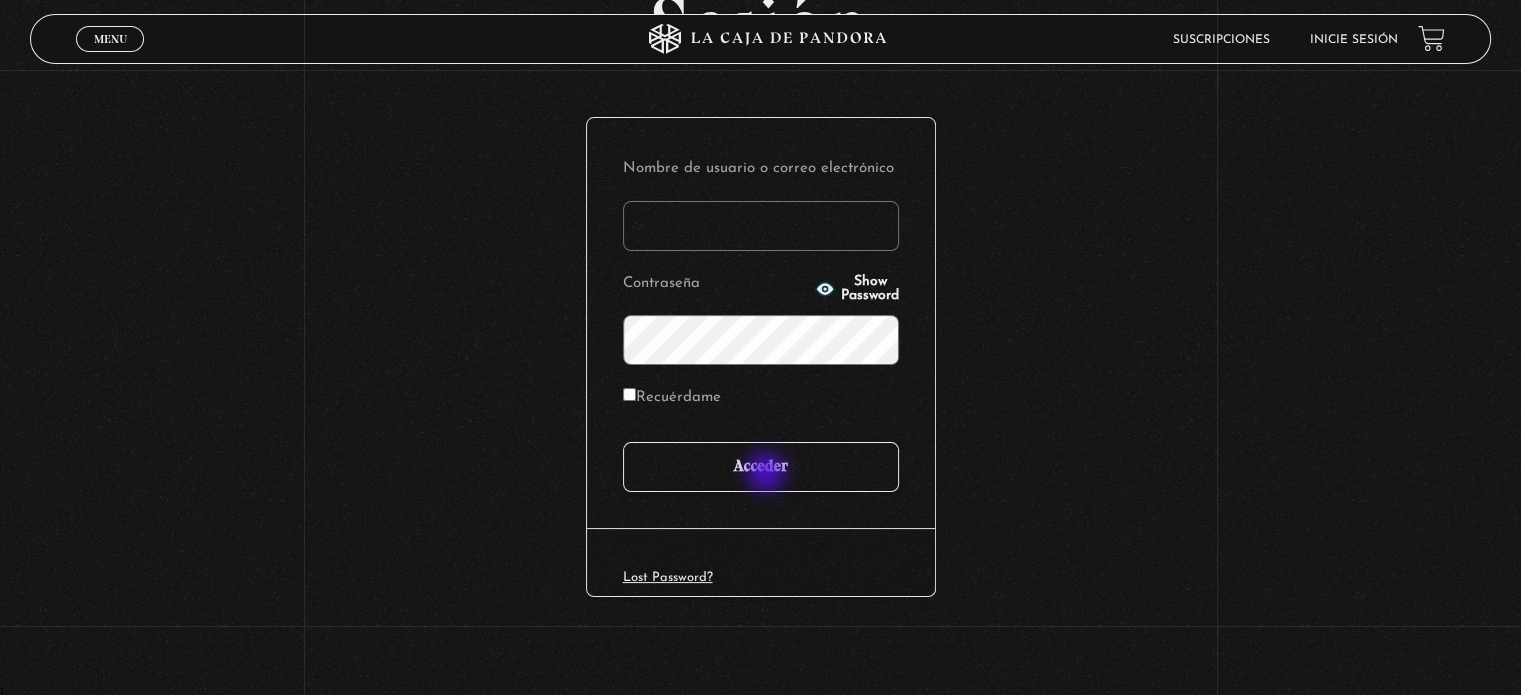 type on "lina" 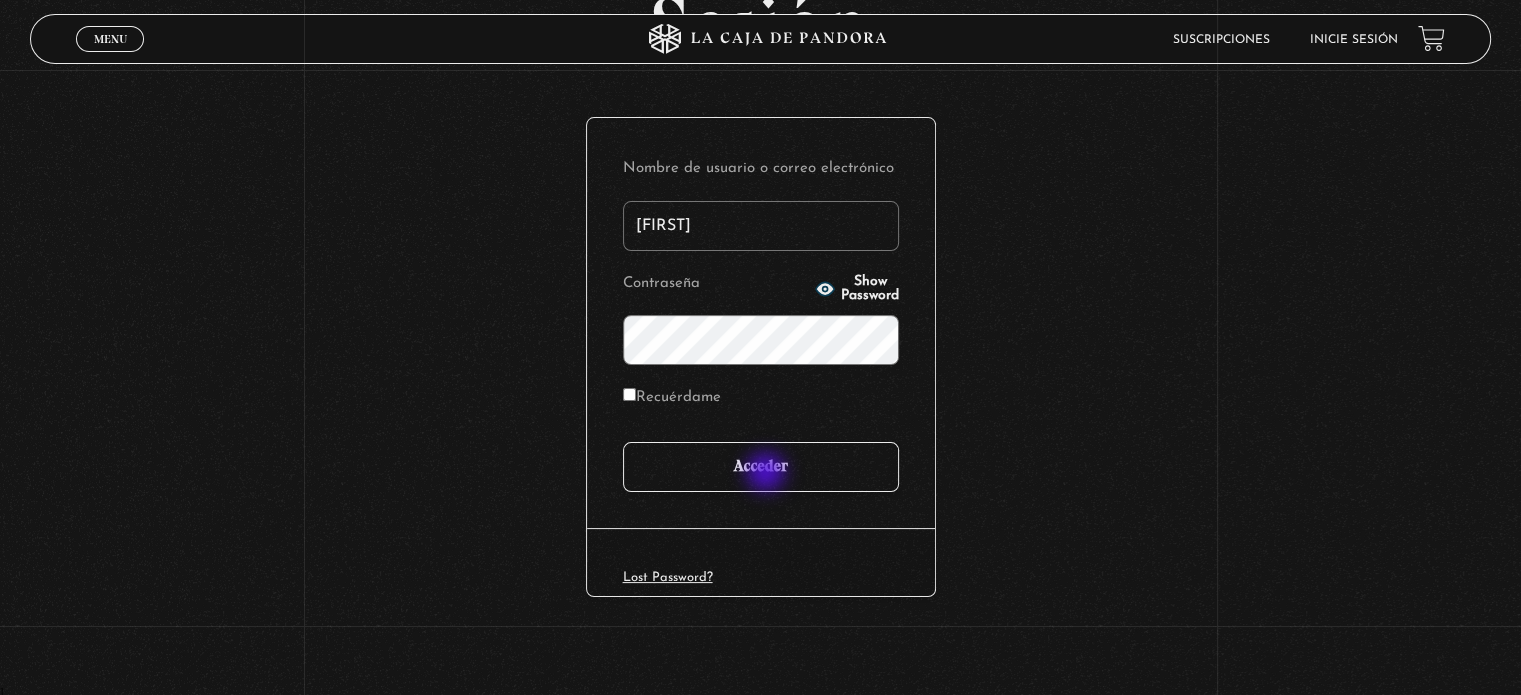 drag, startPoint x: 770, startPoint y: 470, endPoint x: 760, endPoint y: 463, distance: 12.206555 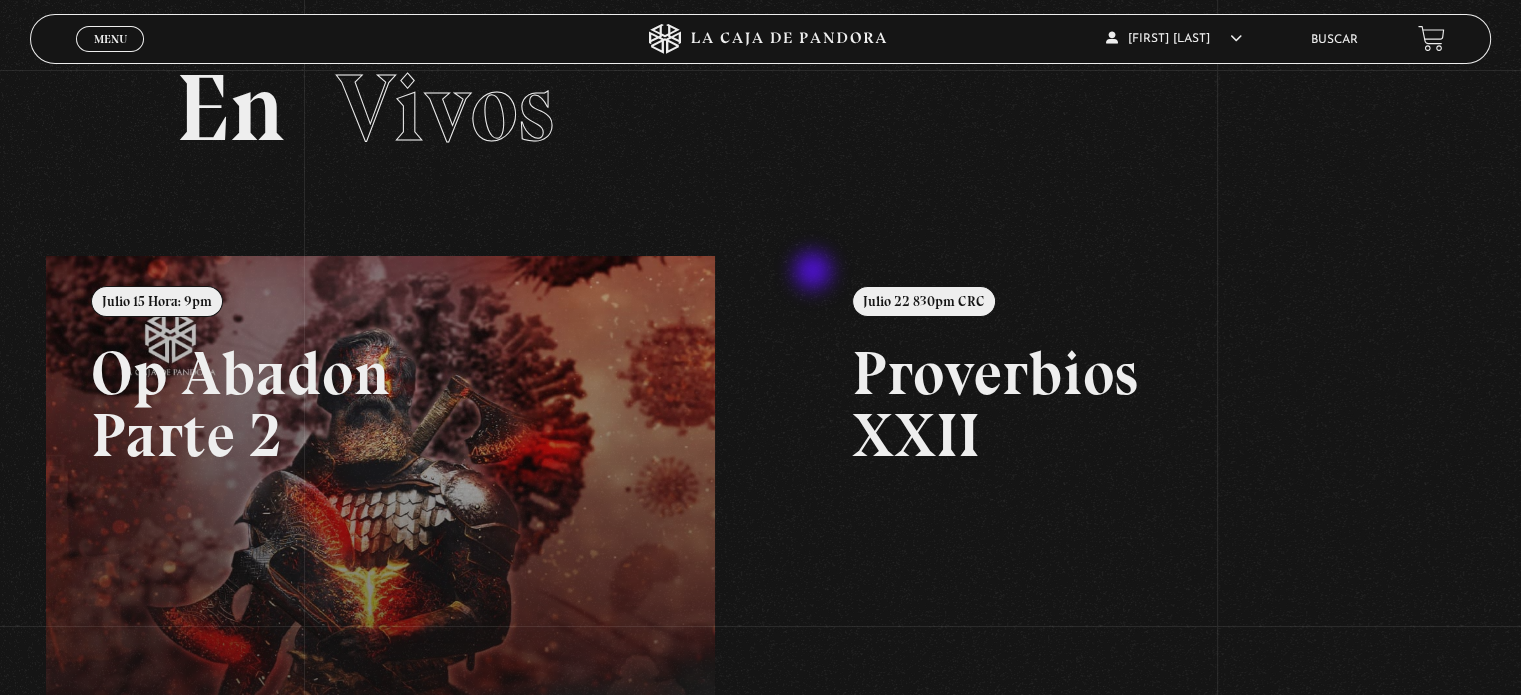 scroll, scrollTop: 0, scrollLeft: 0, axis: both 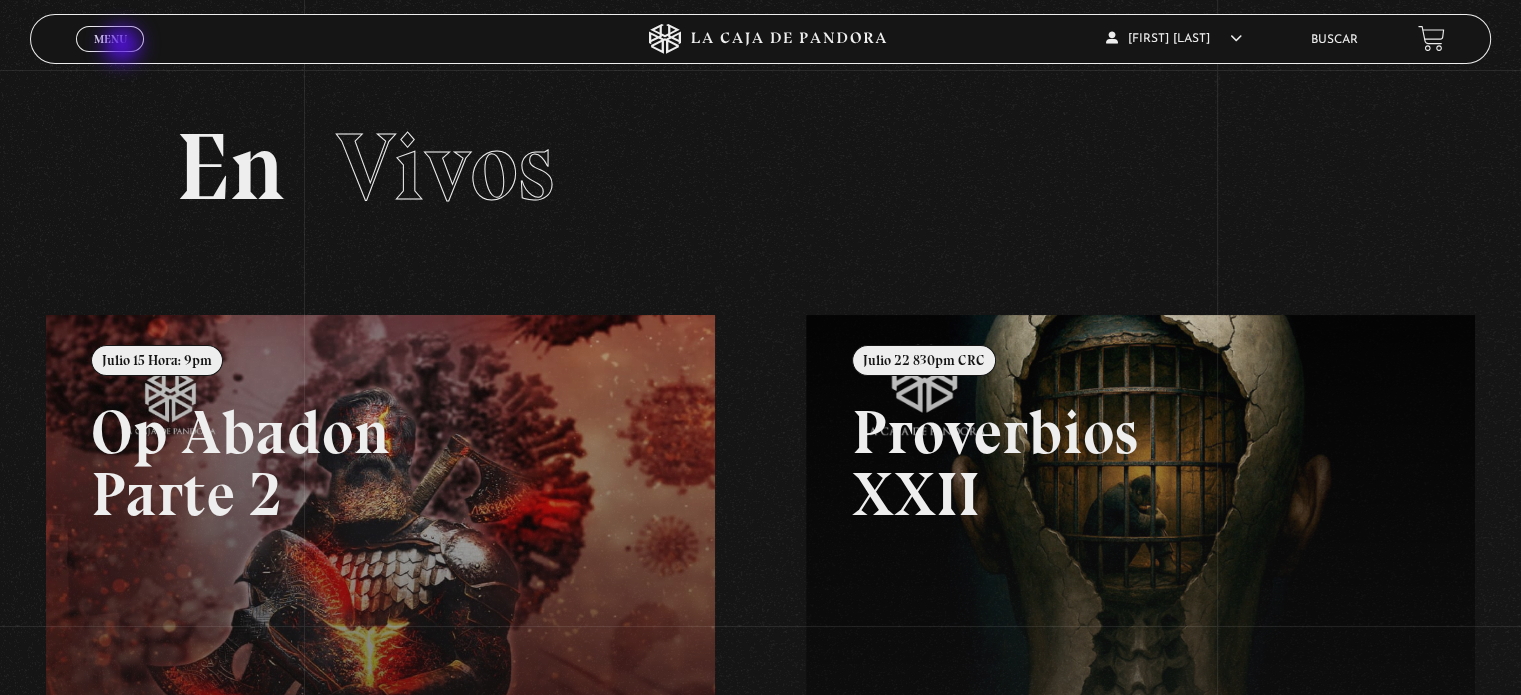 click on "Menu Cerrar" at bounding box center [110, 39] 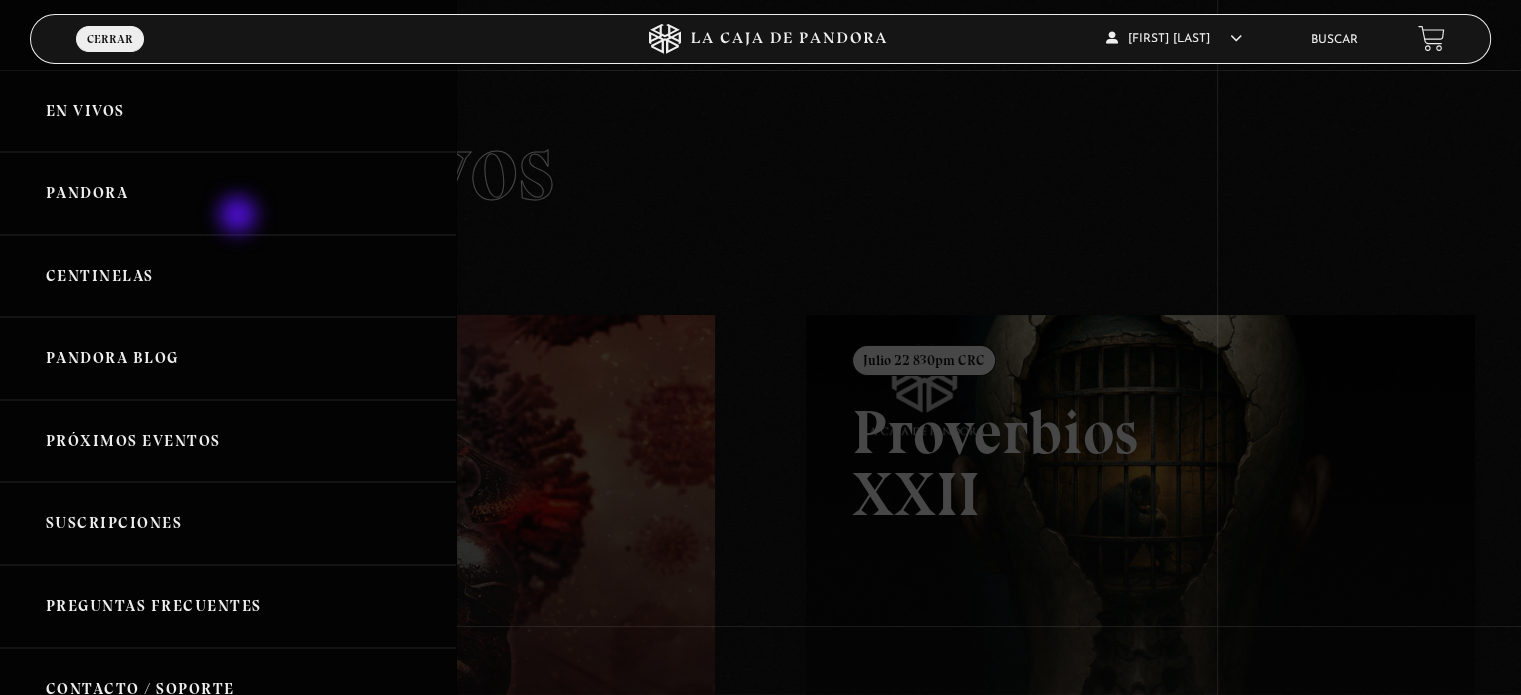click on "Pandora" at bounding box center [228, 193] 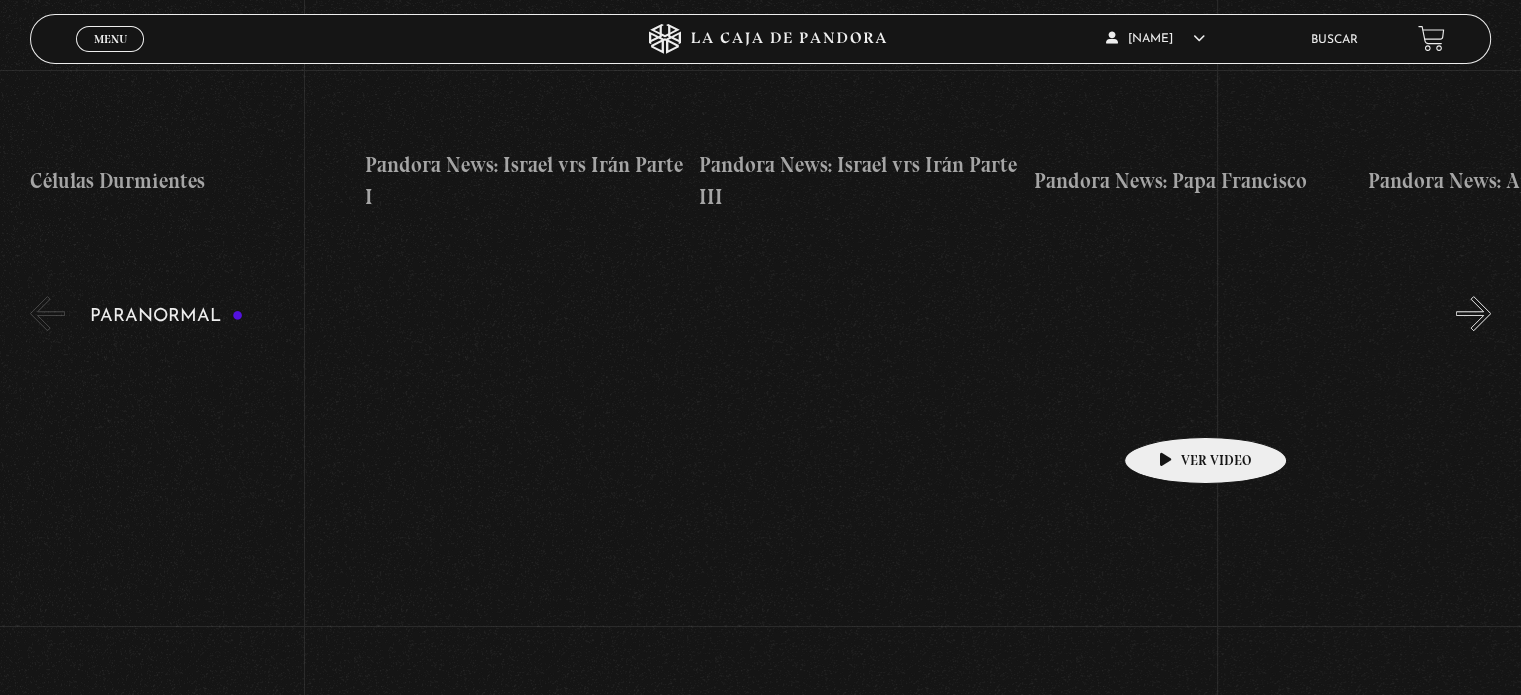 scroll, scrollTop: 700, scrollLeft: 0, axis: vertical 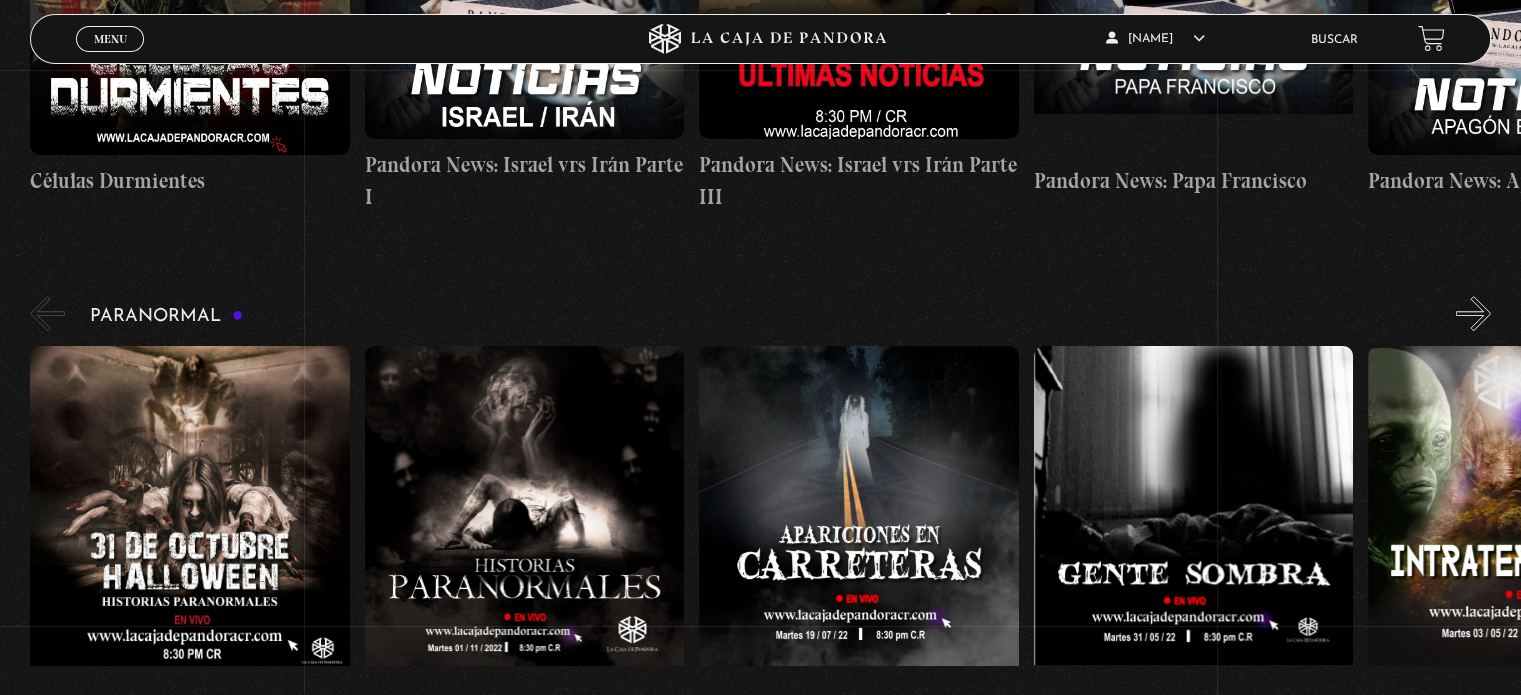 drag, startPoint x: 1173, startPoint y: 410, endPoint x: 1178, endPoint y: 457, distance: 47.26521 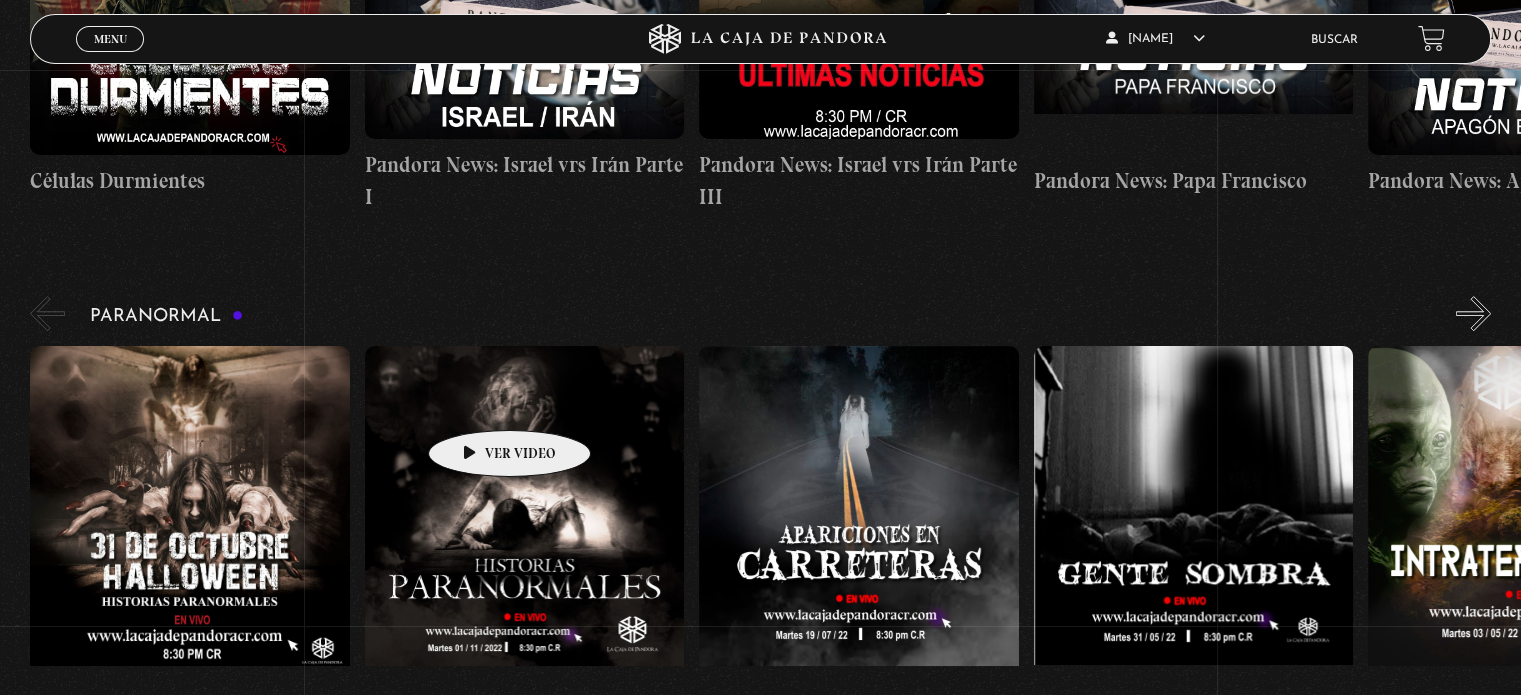 drag, startPoint x: 40, startPoint y: 395, endPoint x: 236, endPoint y: 299, distance: 218.24756 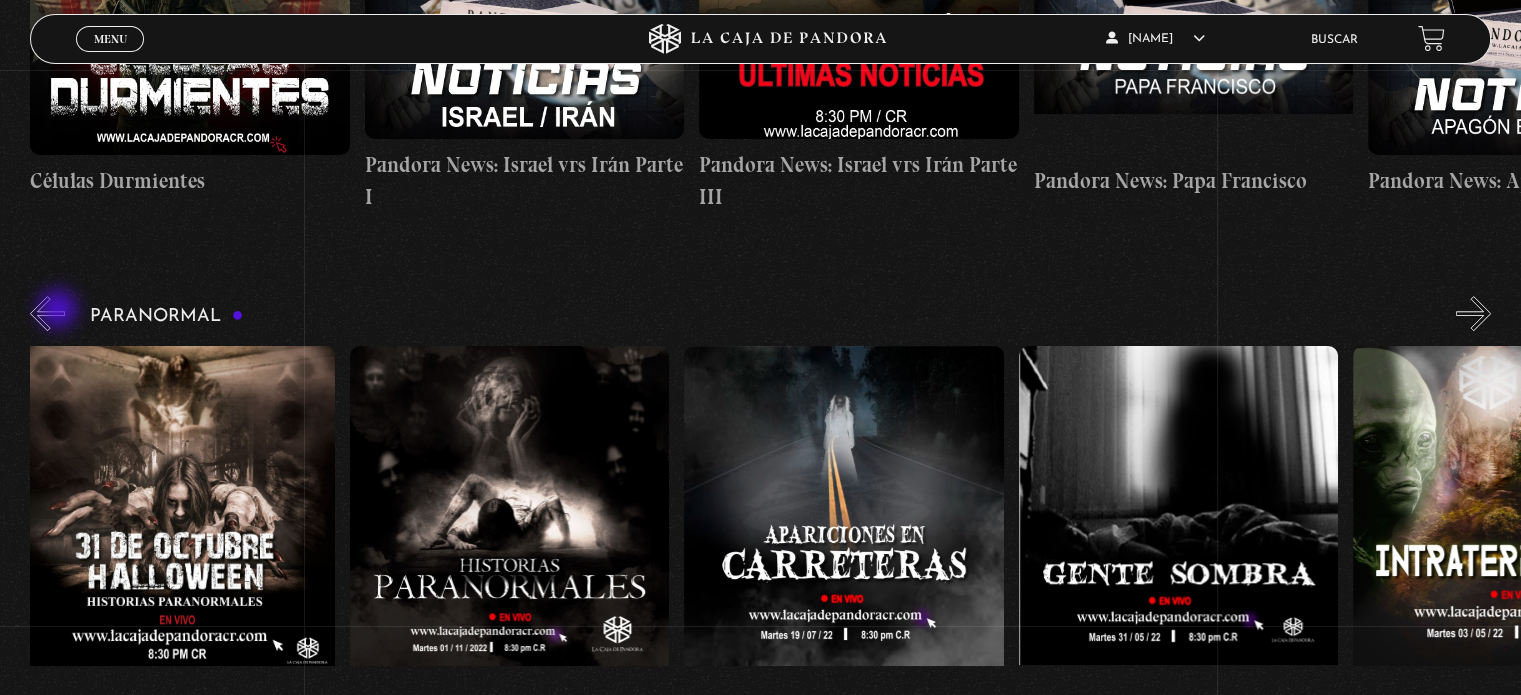 click on "«" at bounding box center (47, 313) 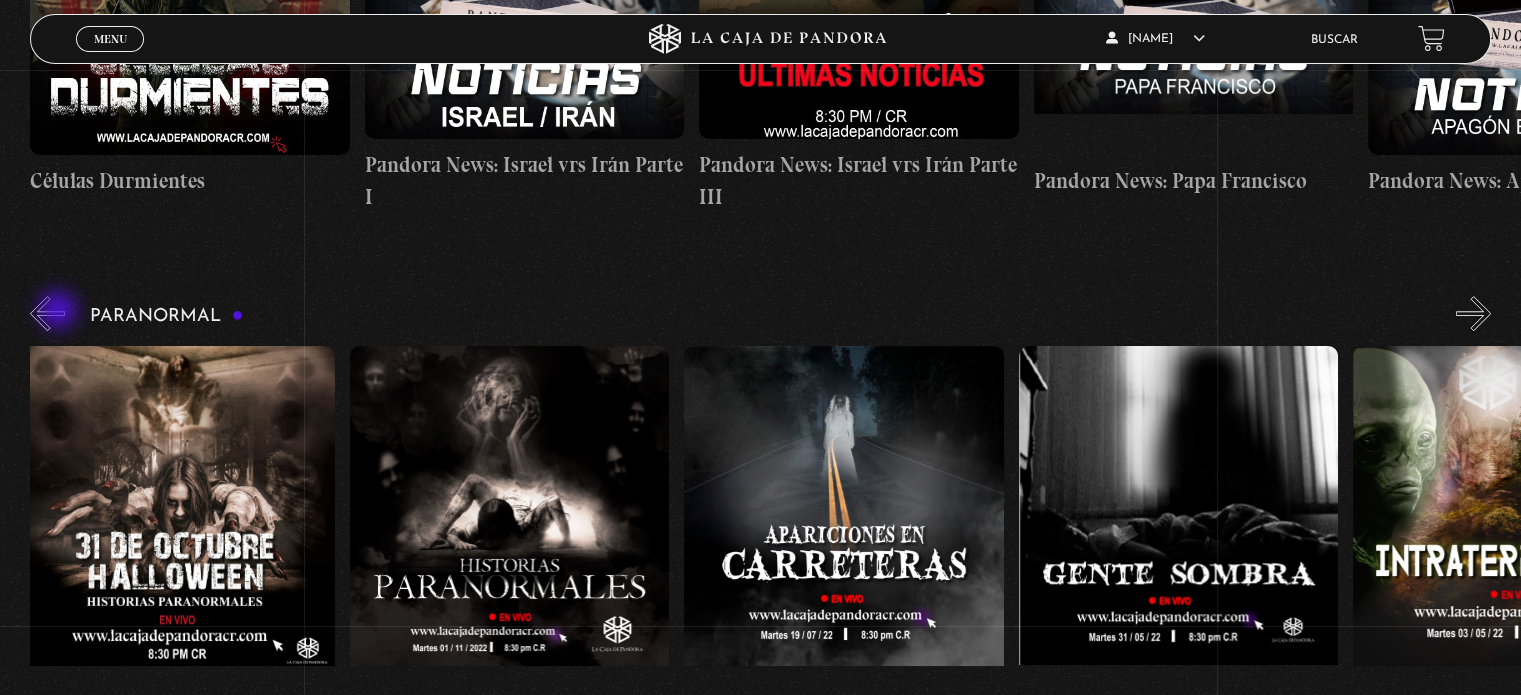 scroll, scrollTop: 0, scrollLeft: 0, axis: both 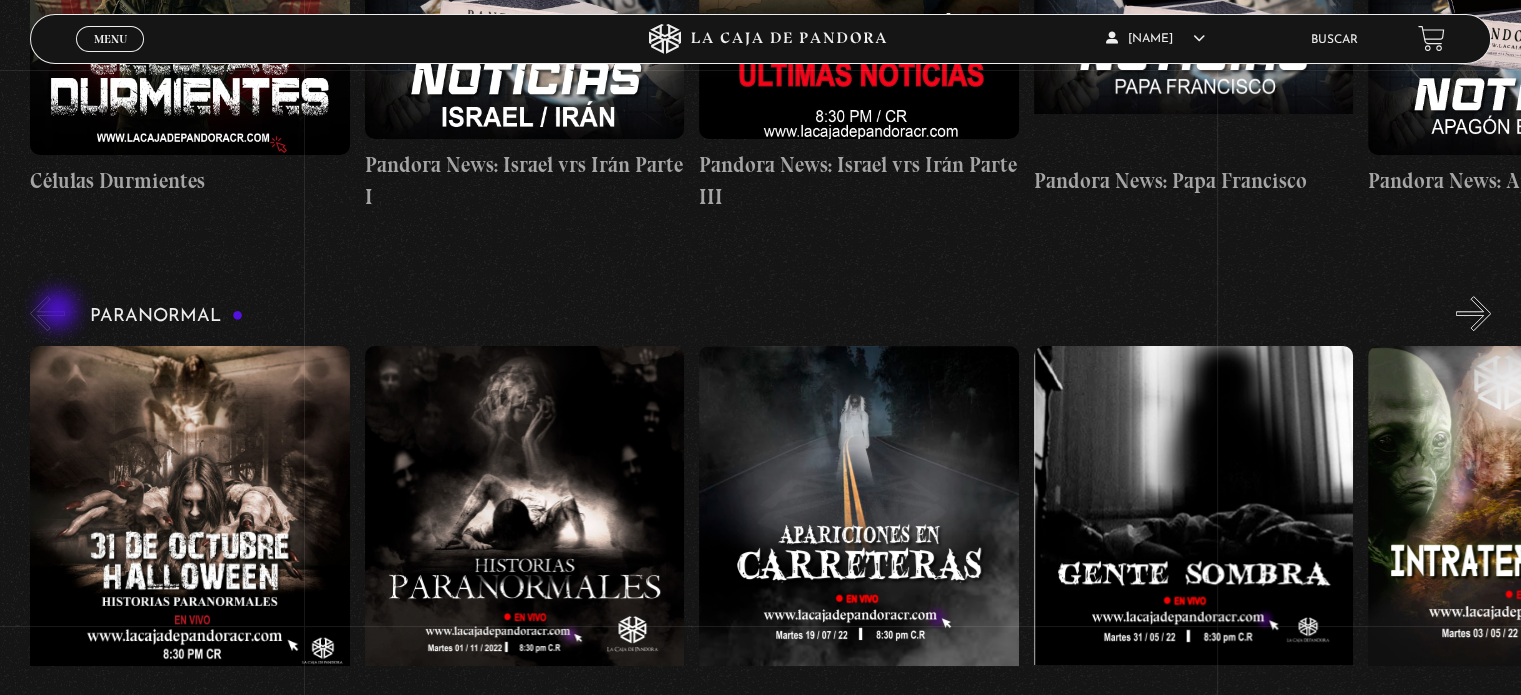 click on "«" at bounding box center (47, 313) 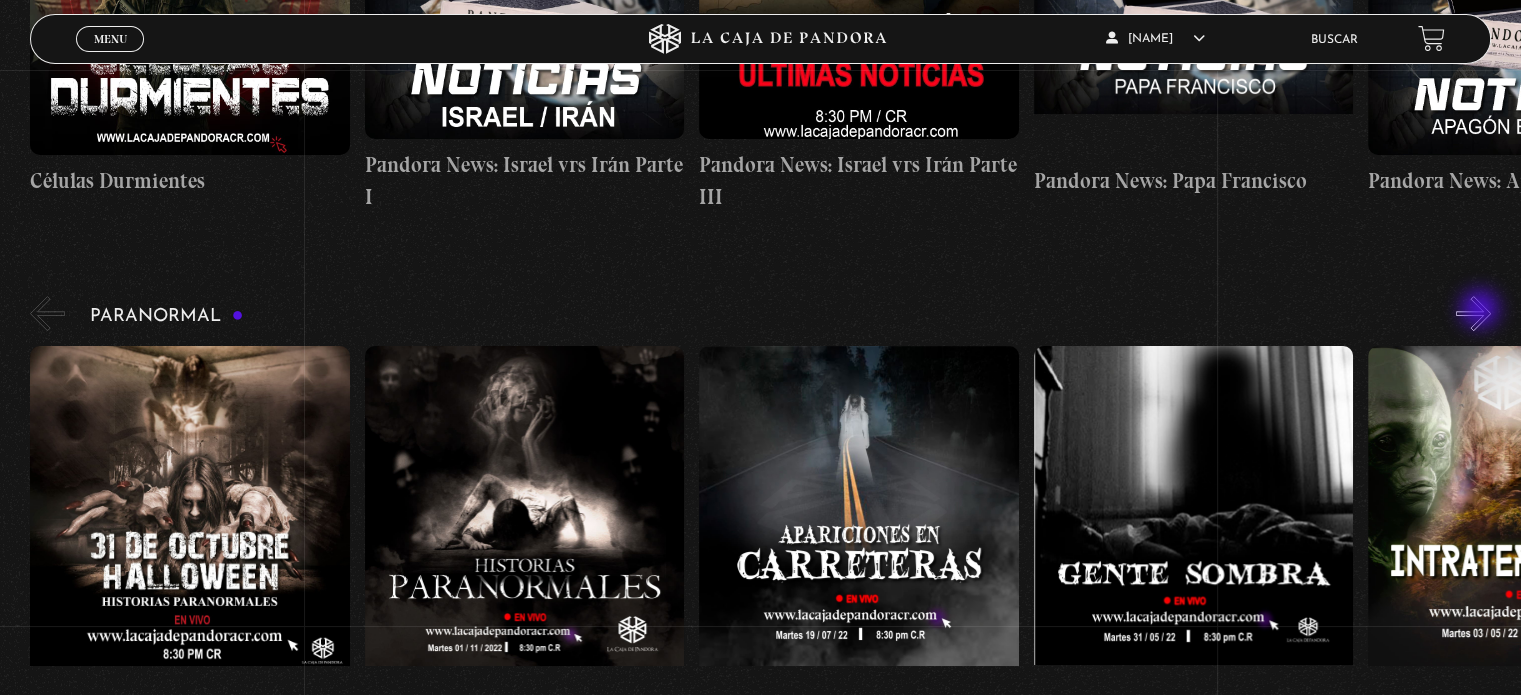 click on "»" at bounding box center [1473, 313] 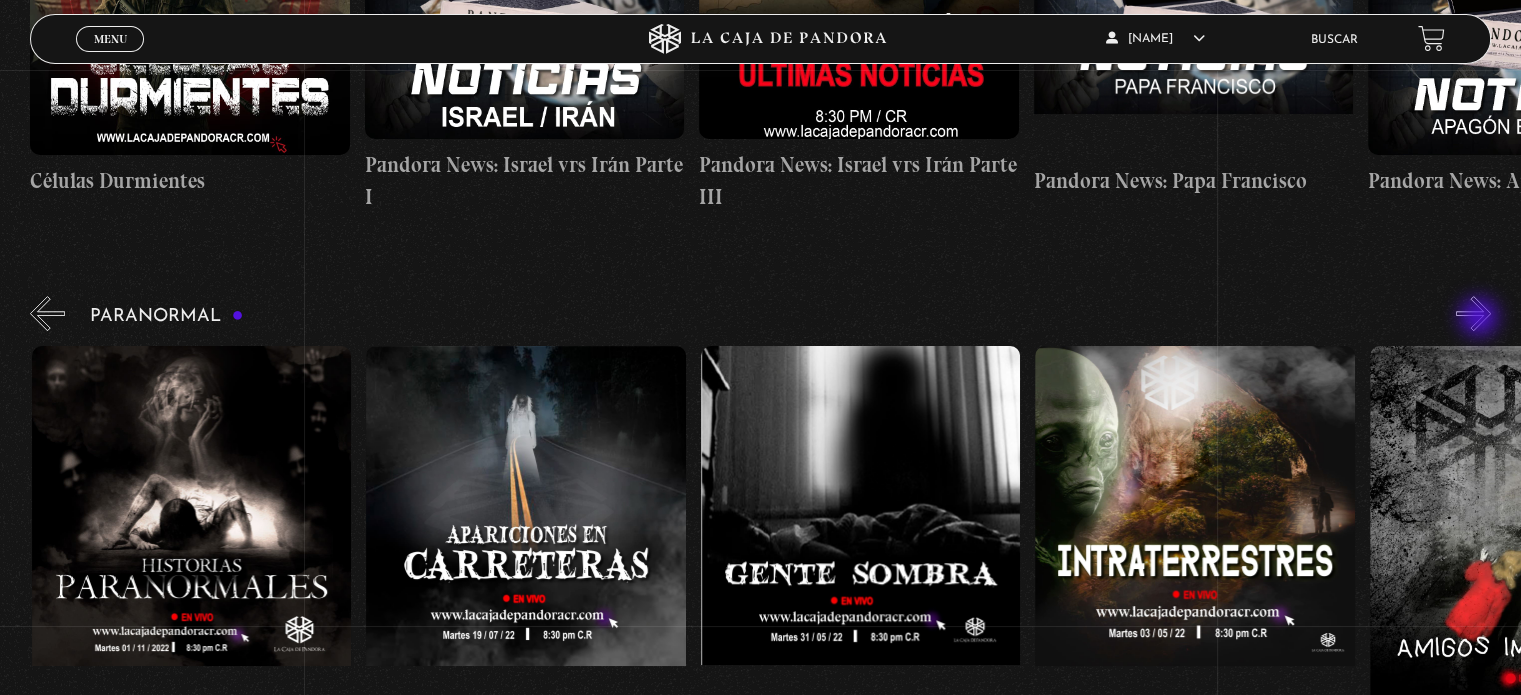 scroll, scrollTop: 0, scrollLeft: 334, axis: horizontal 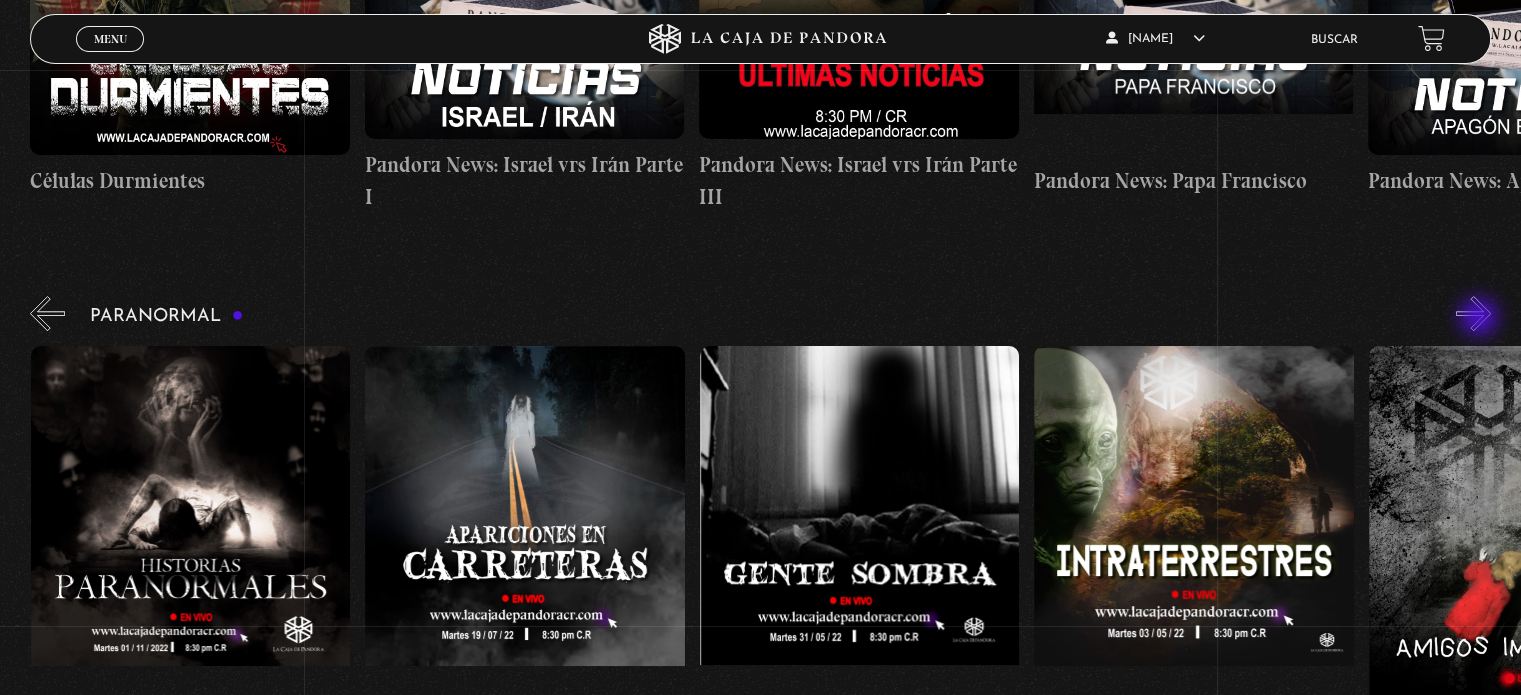 click on "»" at bounding box center [1473, 313] 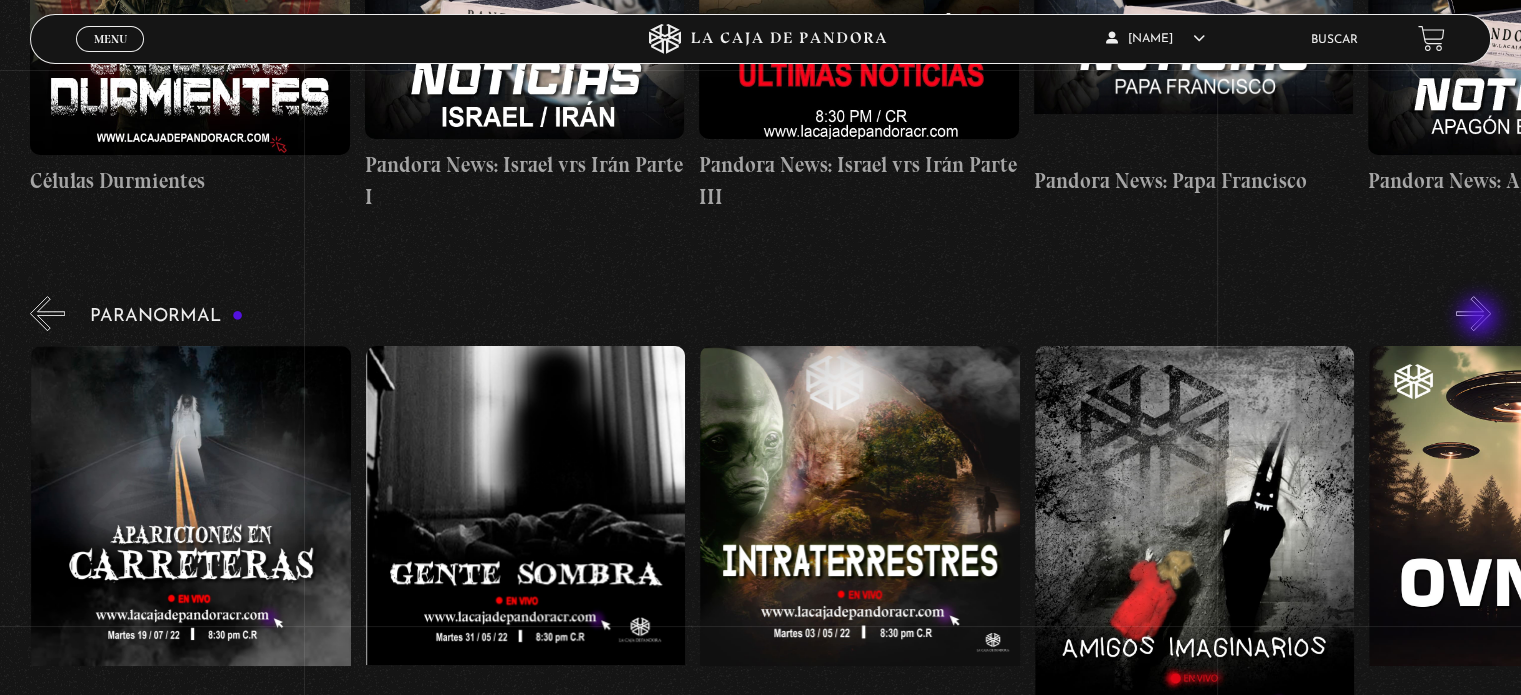 click on "»" at bounding box center [1473, 313] 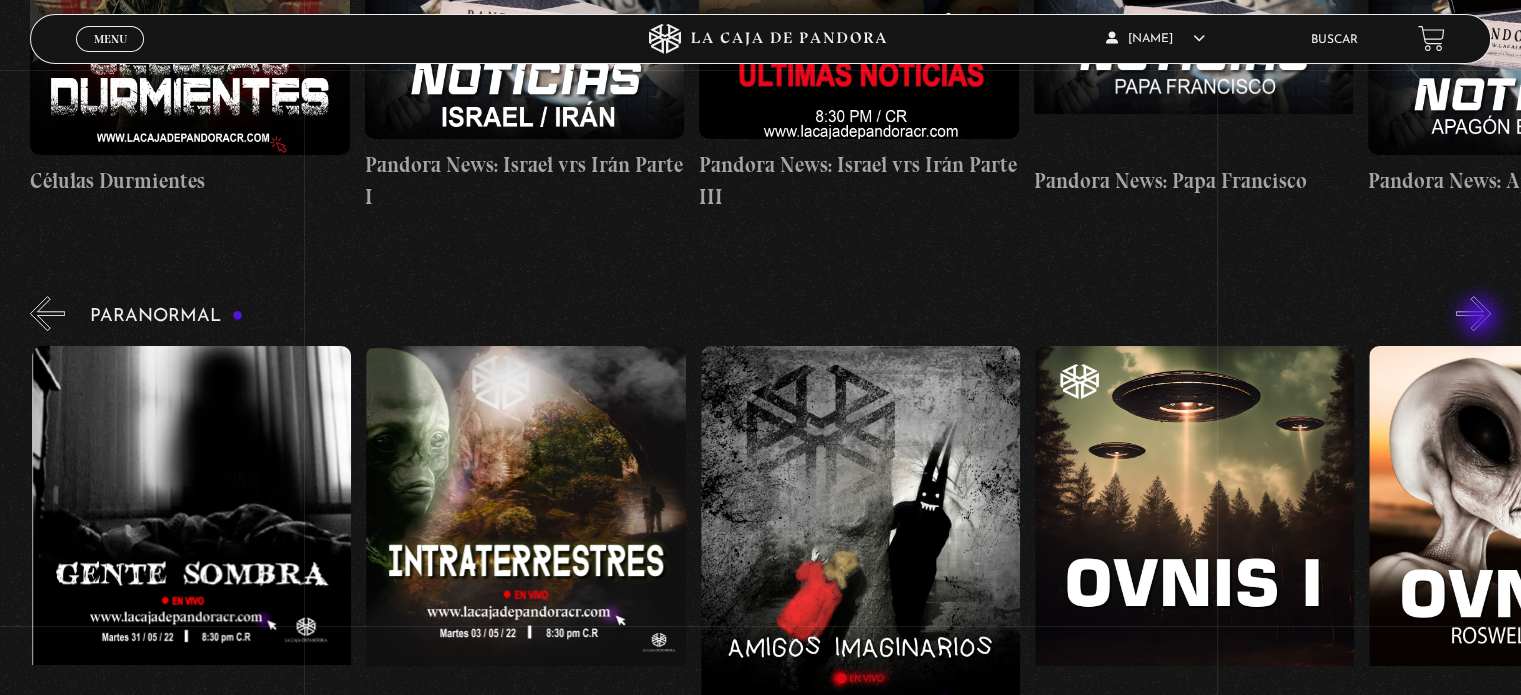 scroll, scrollTop: 0, scrollLeft: 1003, axis: horizontal 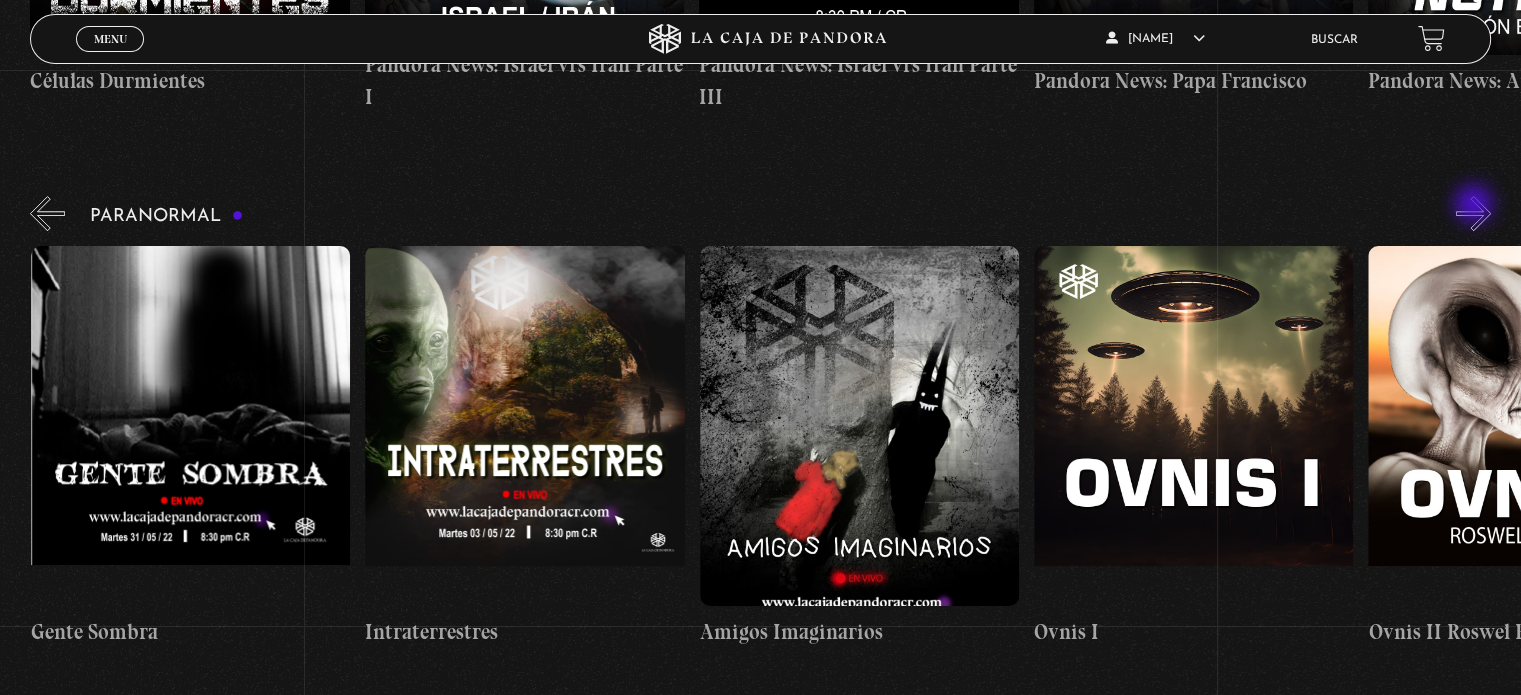 click on "»" at bounding box center [1473, 213] 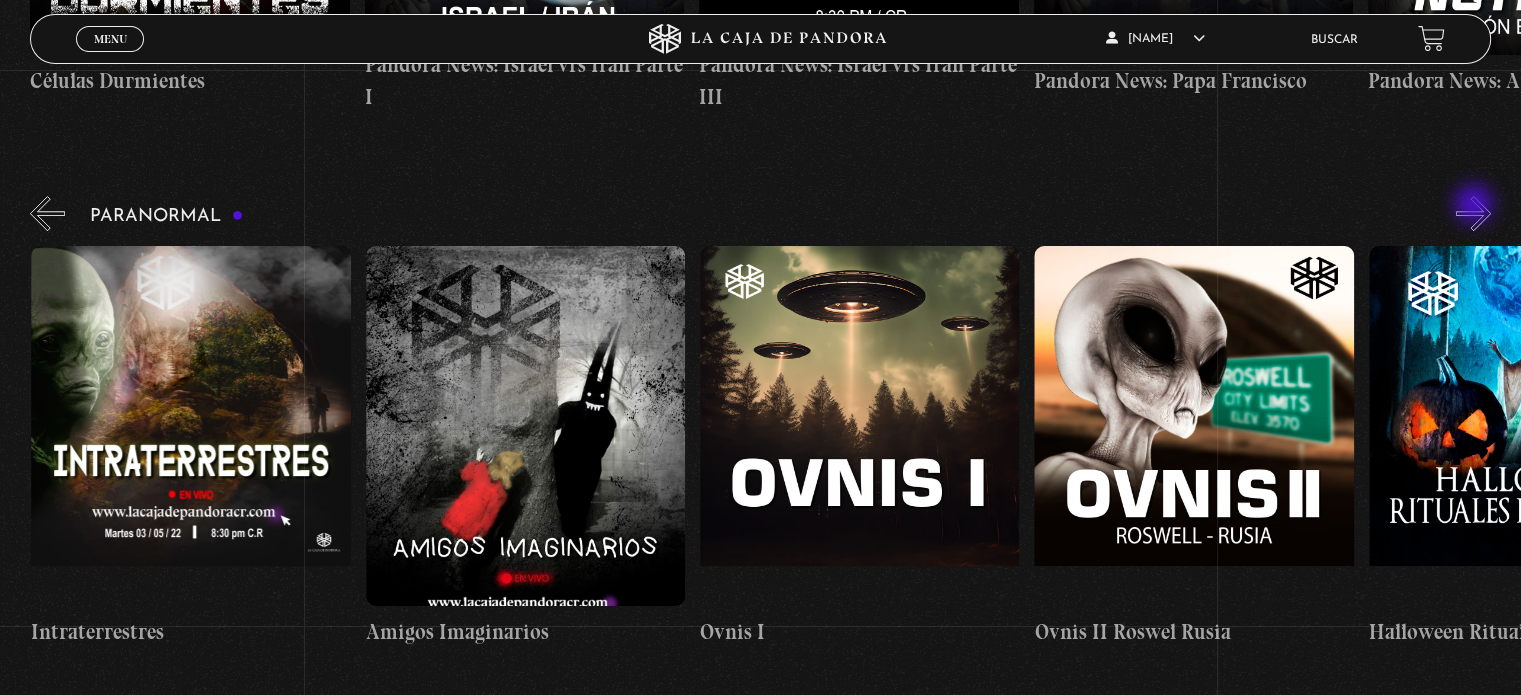 click on "»" at bounding box center (1473, 213) 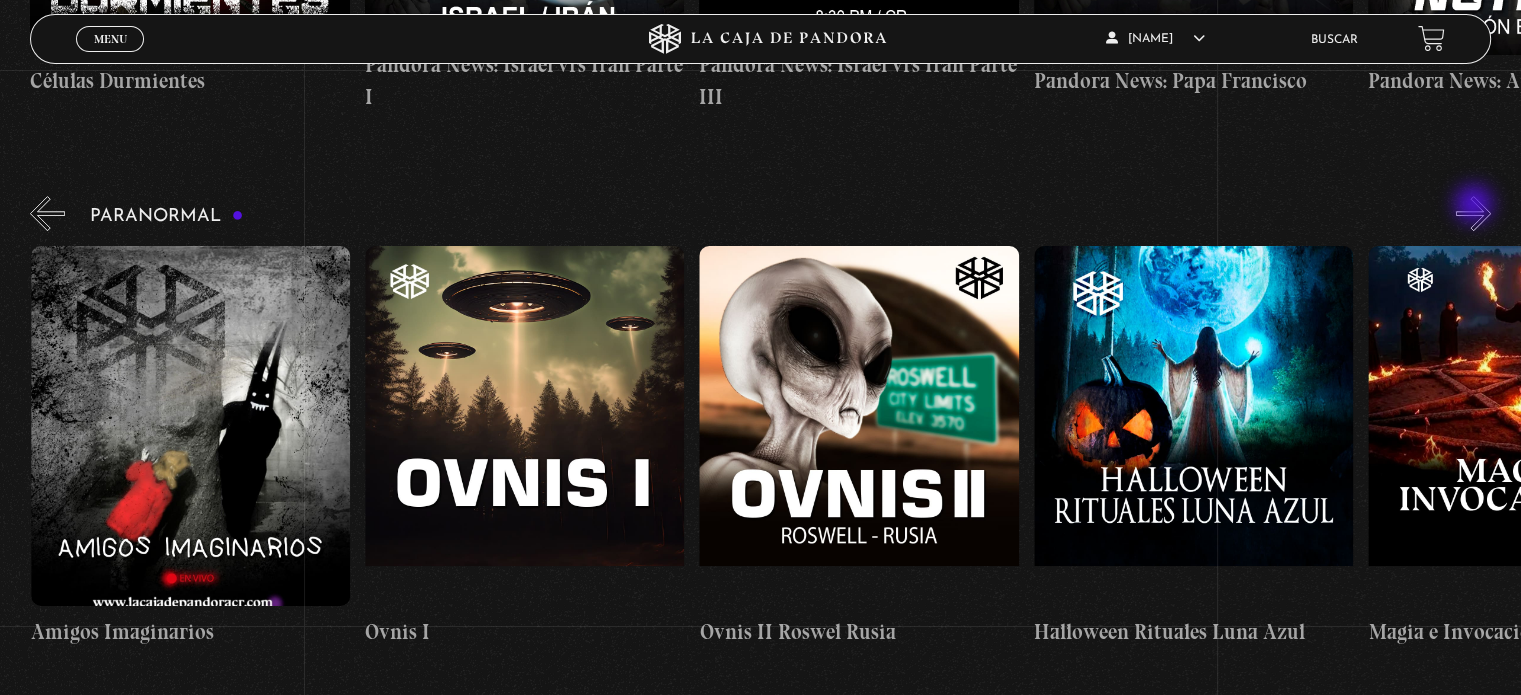 click on "»" at bounding box center (1473, 213) 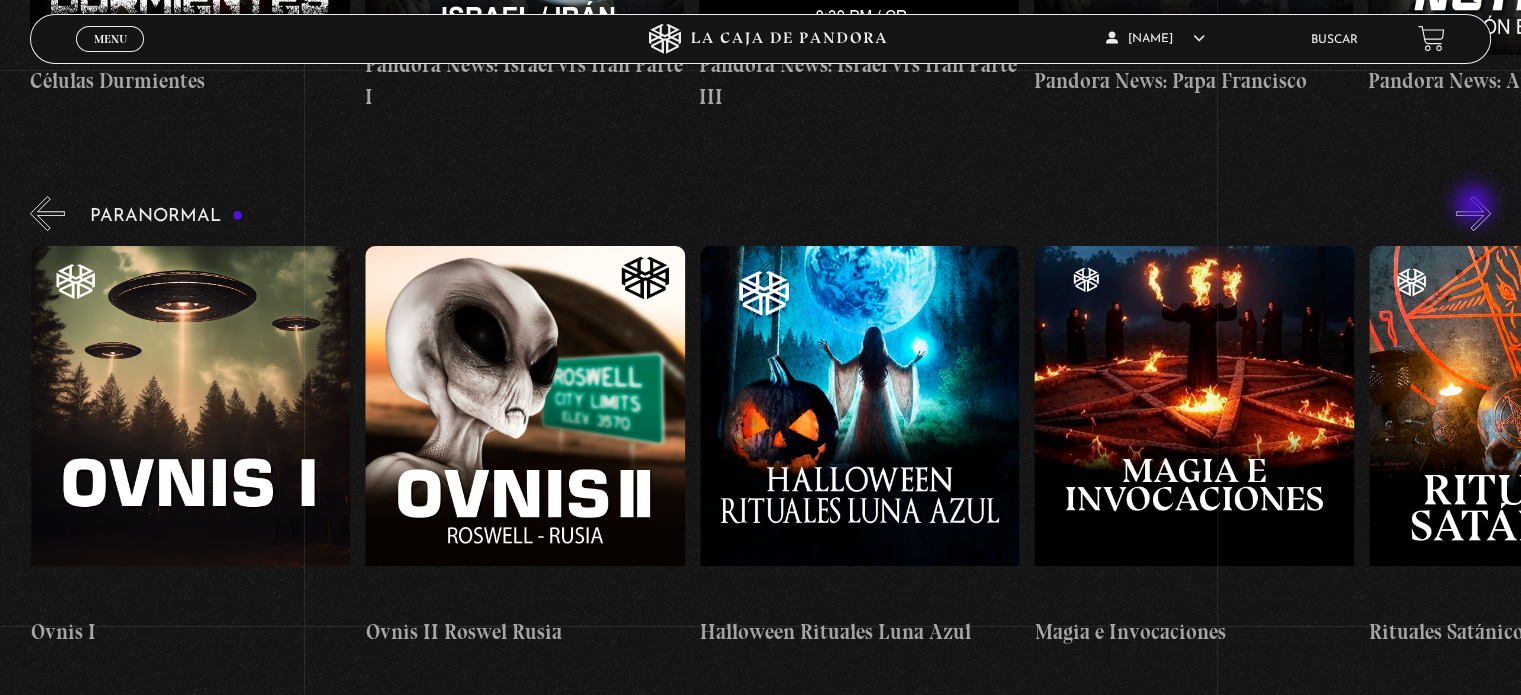 click on "»" at bounding box center (1473, 213) 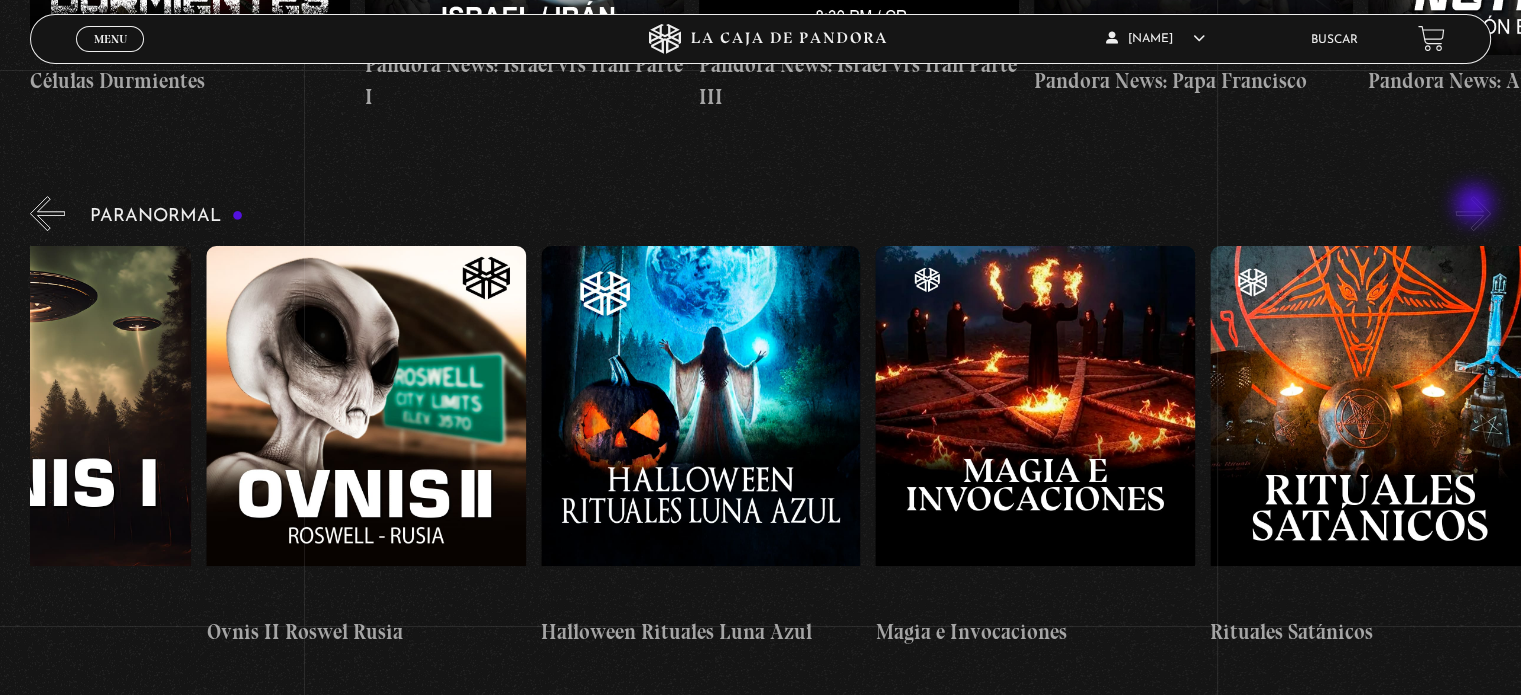 scroll, scrollTop: 0, scrollLeft: 2173, axis: horizontal 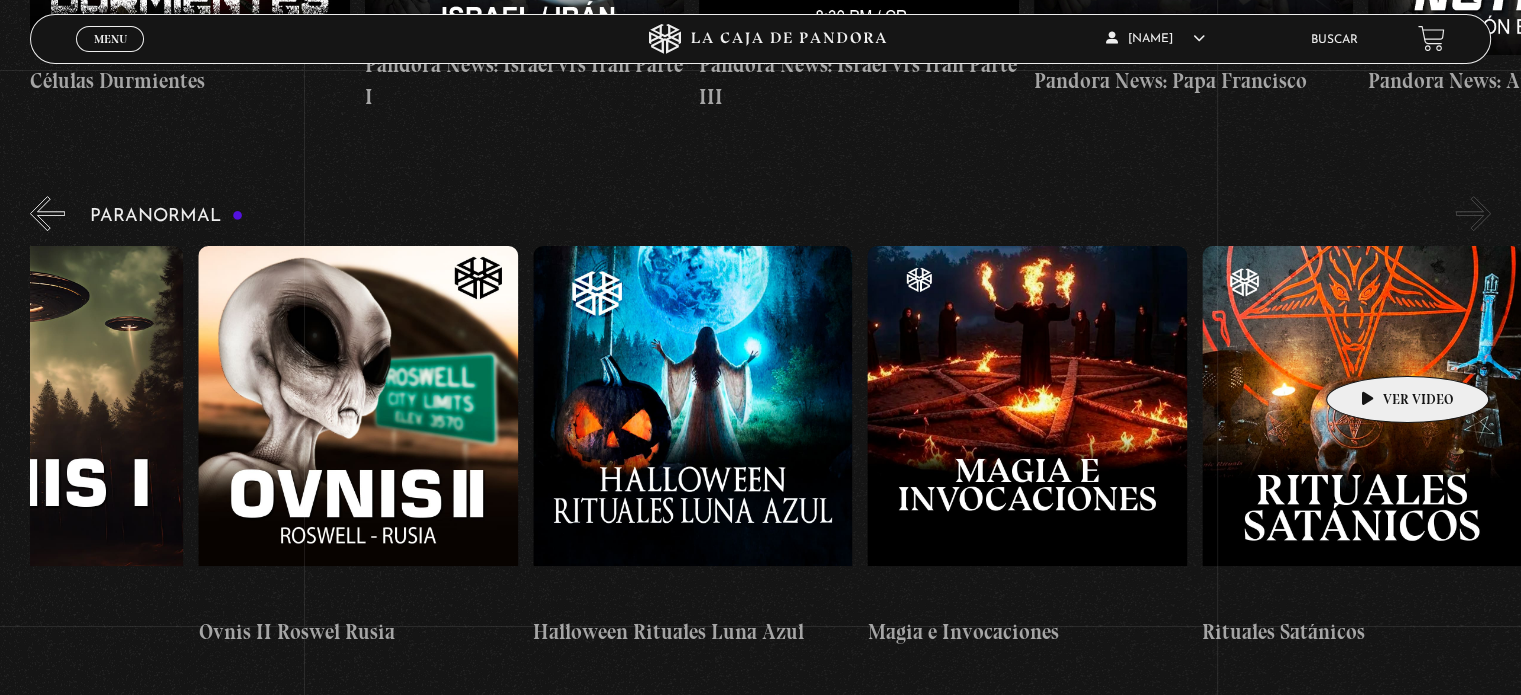 click at bounding box center (1361, 426) 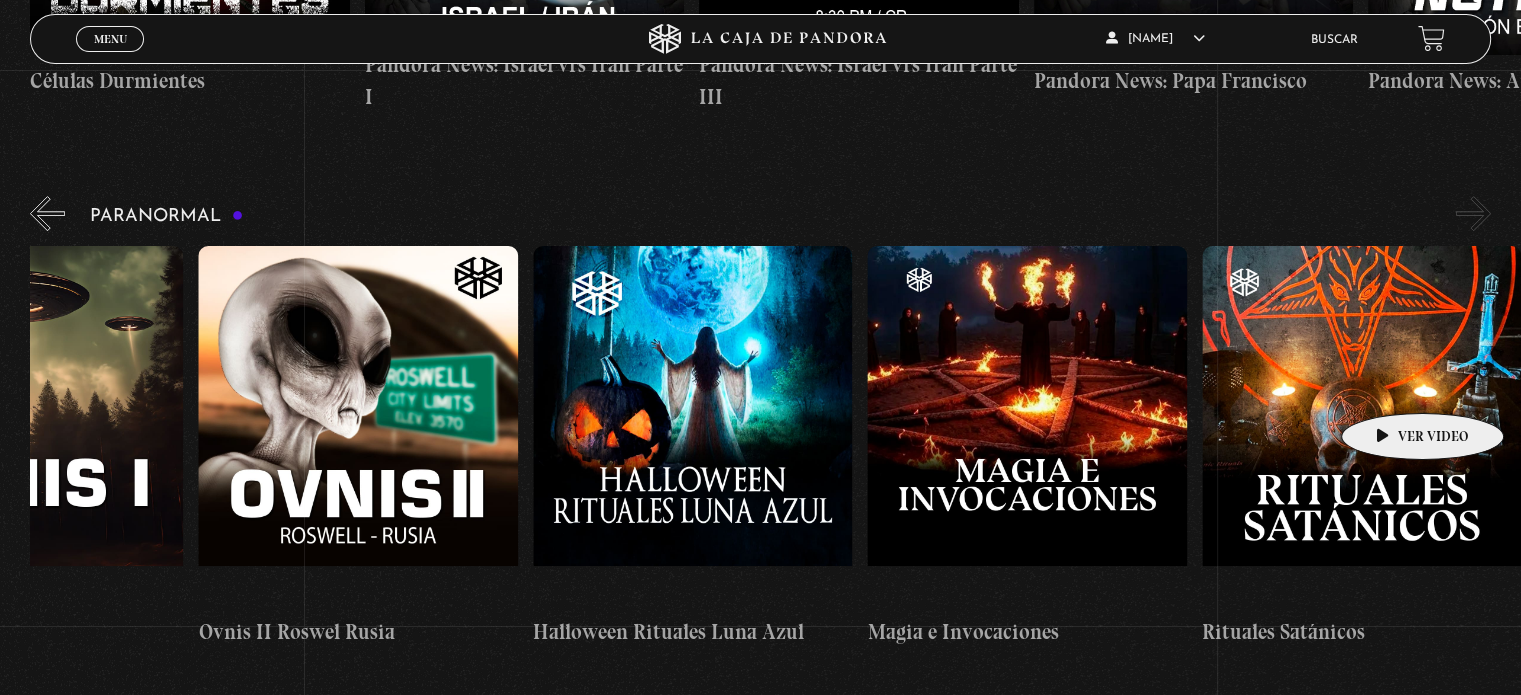 click at bounding box center (1361, 426) 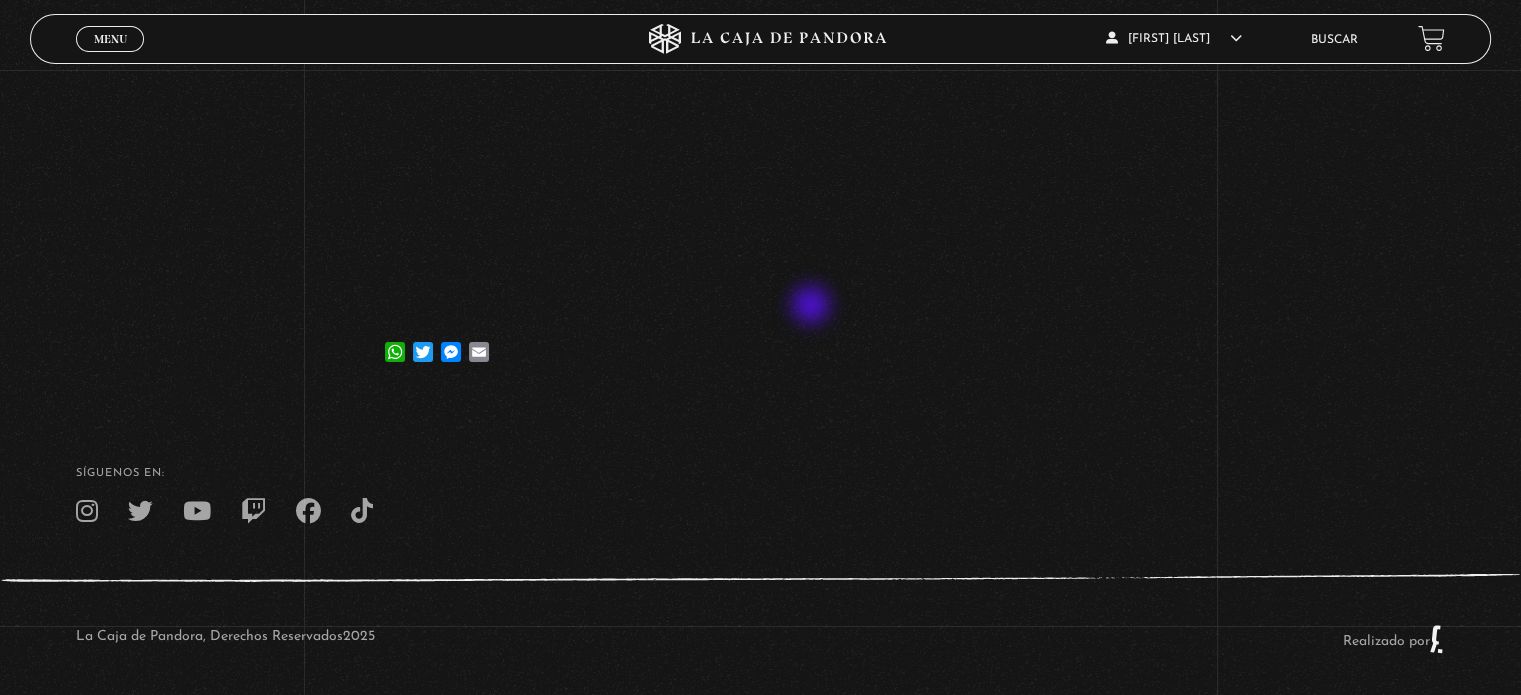 scroll, scrollTop: 435, scrollLeft: 0, axis: vertical 